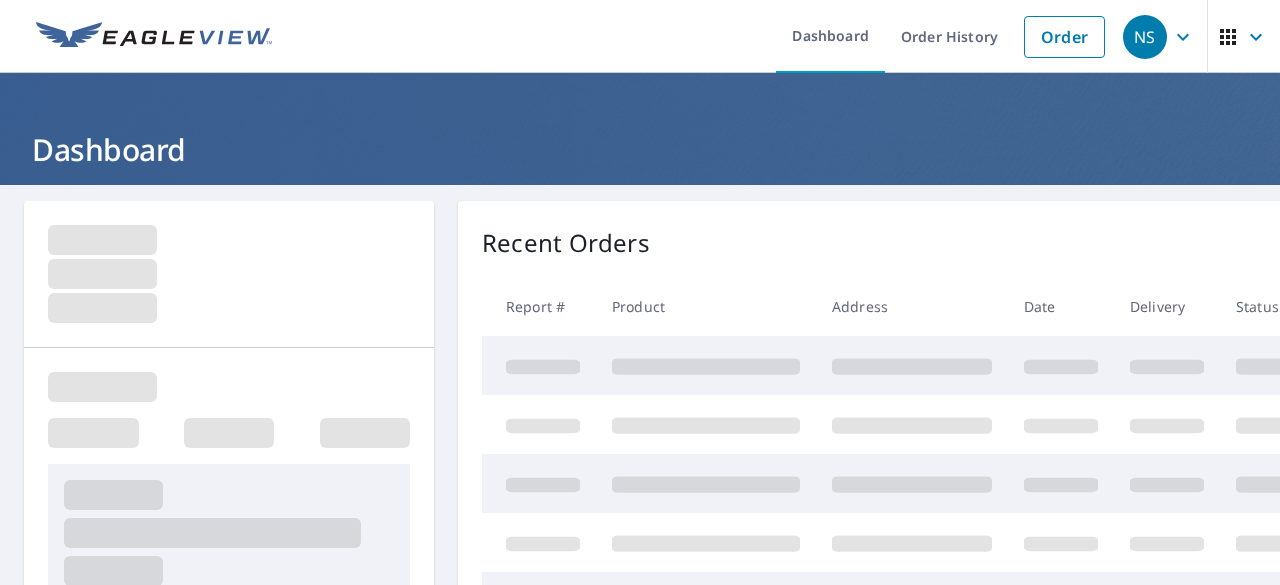 scroll, scrollTop: 0, scrollLeft: 0, axis: both 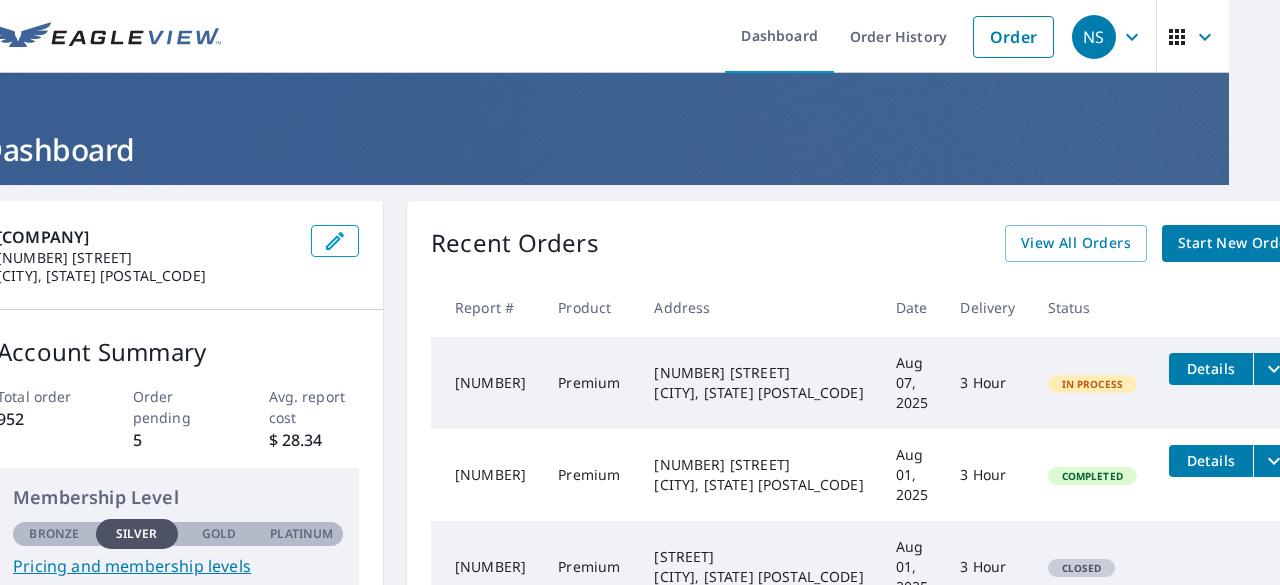 click 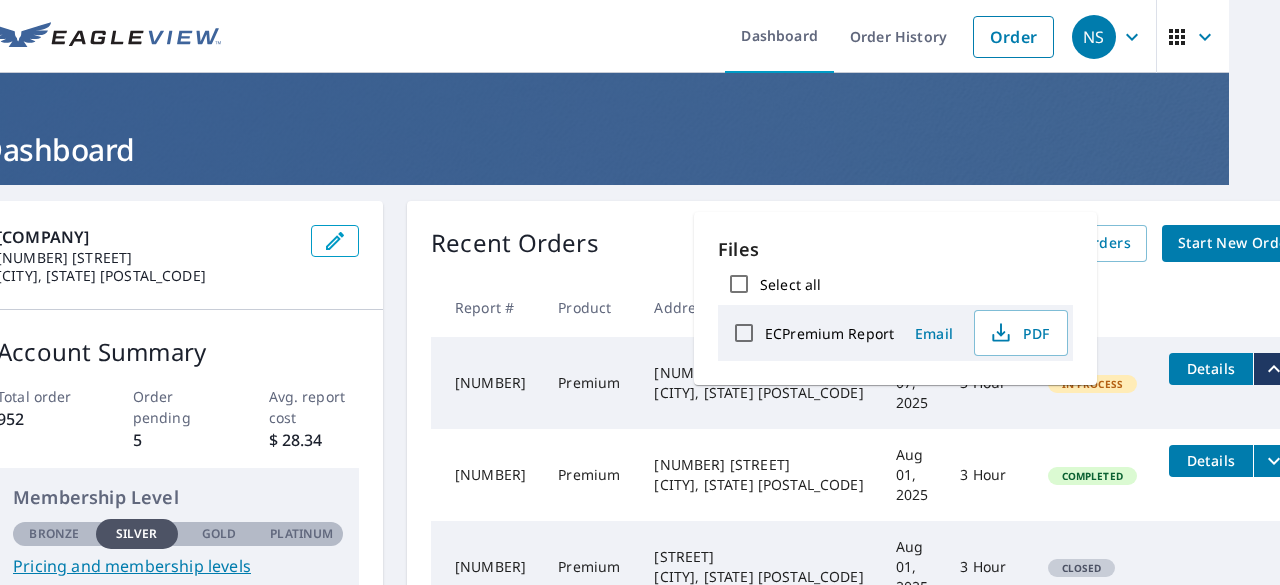 click on "[NUMBER] Premium [NUMBER] [STREET]
[CITY], [STATE] [POSTAL_CODE] [DATE] 3 Hour In Process Details" at bounding box center [870, 383] 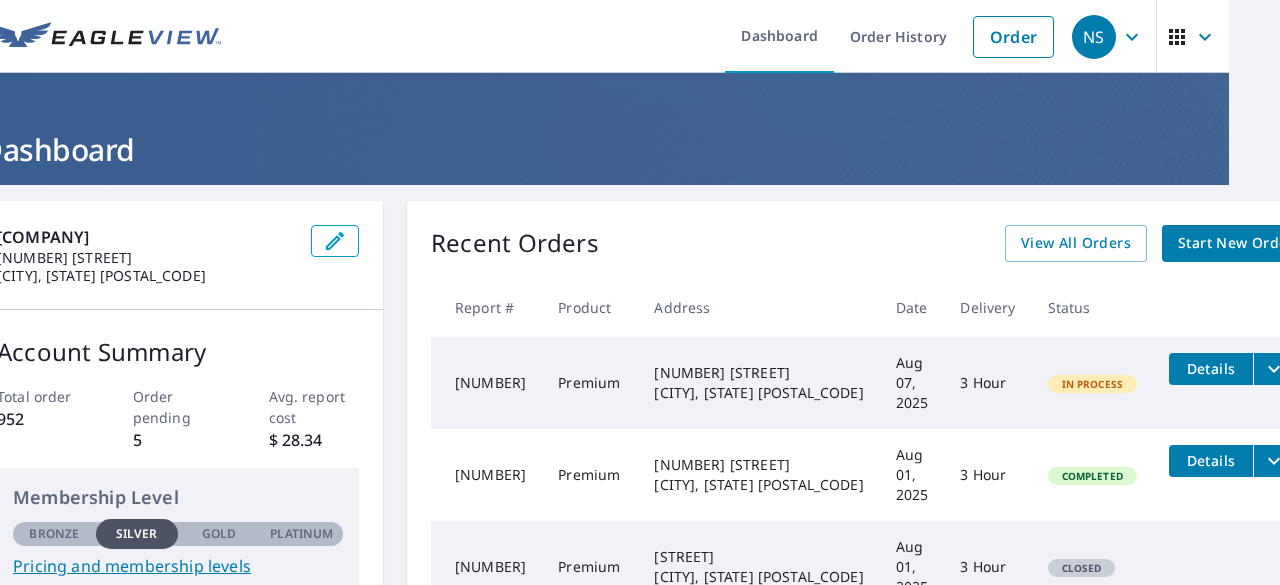 click on "Details" at bounding box center [1211, 368] 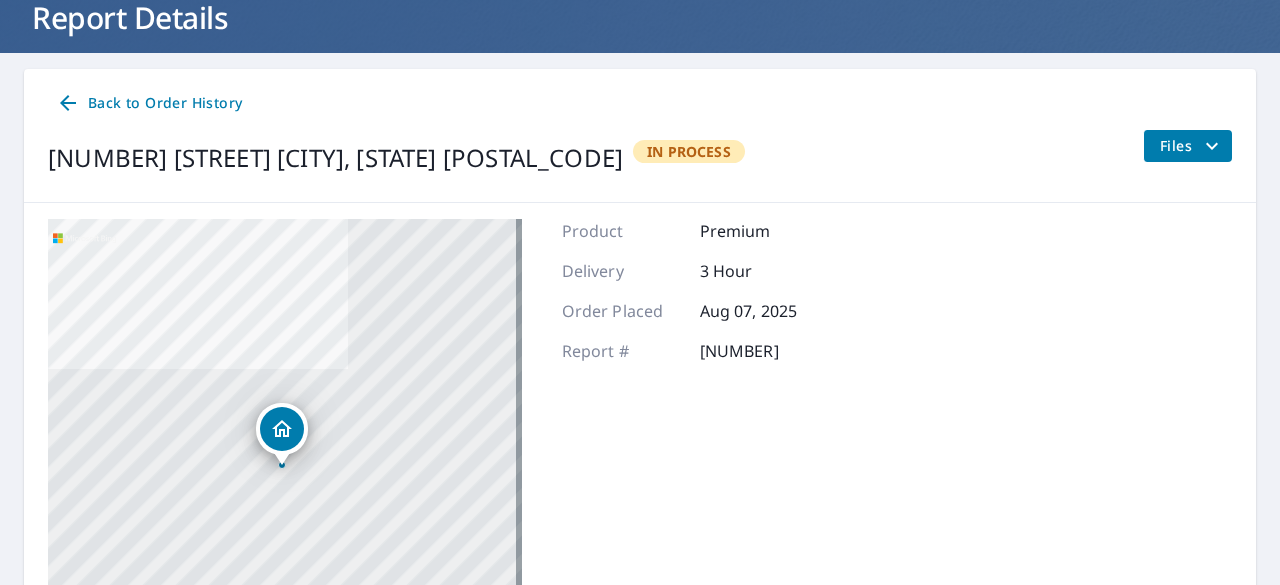 scroll, scrollTop: 128, scrollLeft: 0, axis: vertical 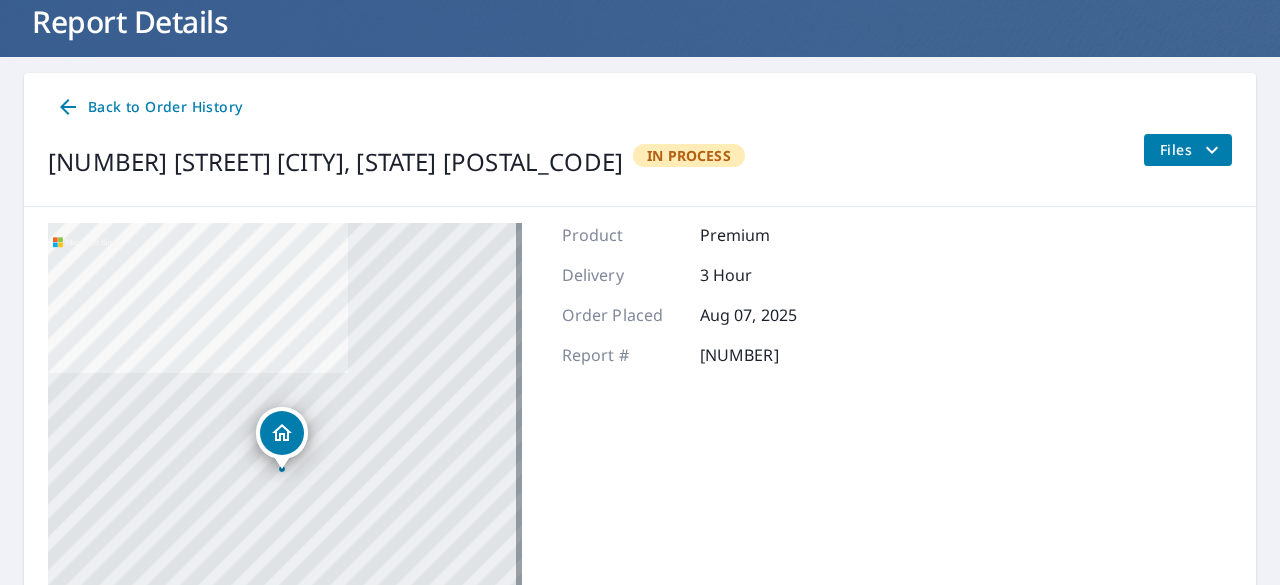 click 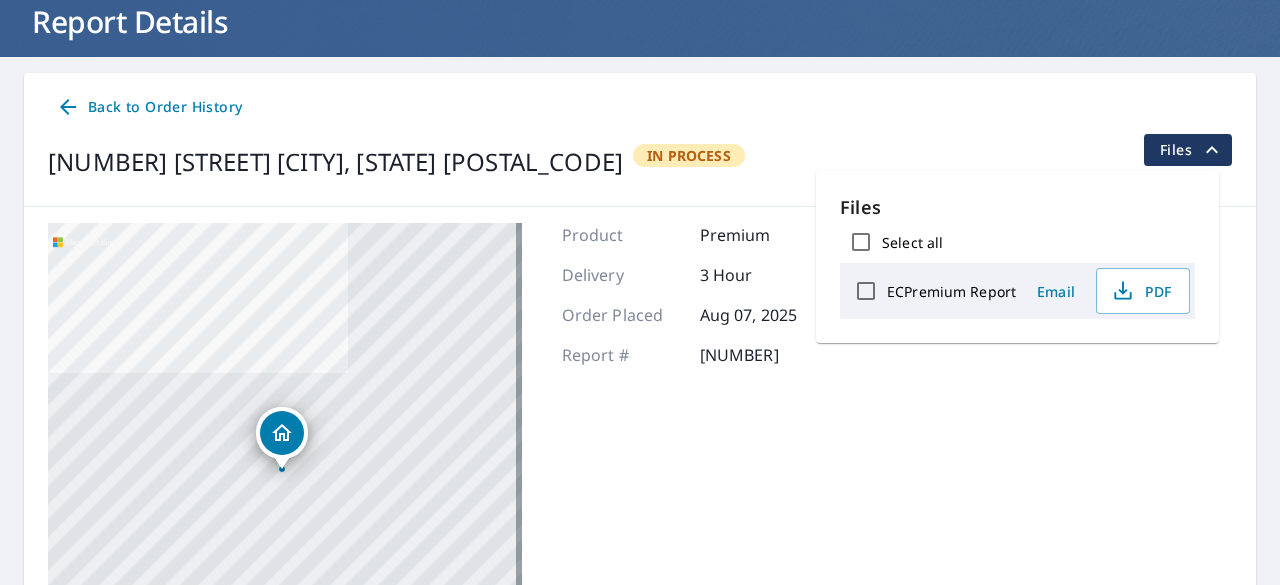 click on "[NUMBER] [STREET] [CITY], [STATE] [POSTAL_CODE] Aerial Road A standard road map Aerial A detailed look from above Labels Labels © 2025 TomTom, © 2025 Maxar, © 2025 Microsoft Corporation,  © OpenStreetMap Terms Product Premium Delivery 3 Hour Order Placed [DATE] Report # [NUMBER]" at bounding box center [640, 473] 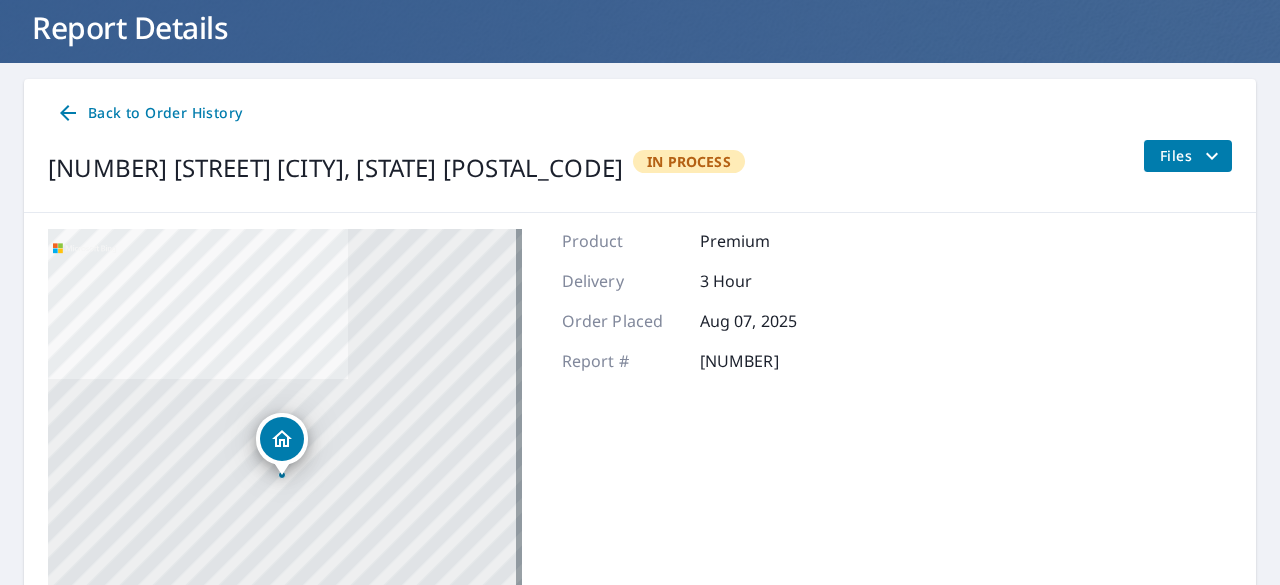 scroll, scrollTop: 0, scrollLeft: 0, axis: both 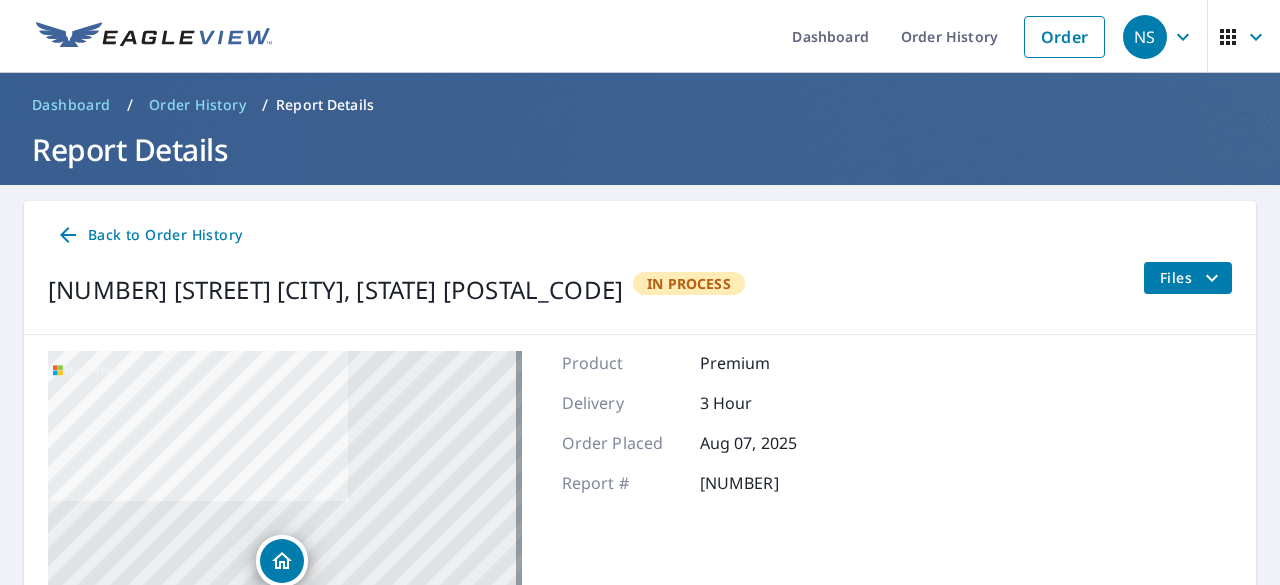 click on "Back to Order History" at bounding box center (149, 235) 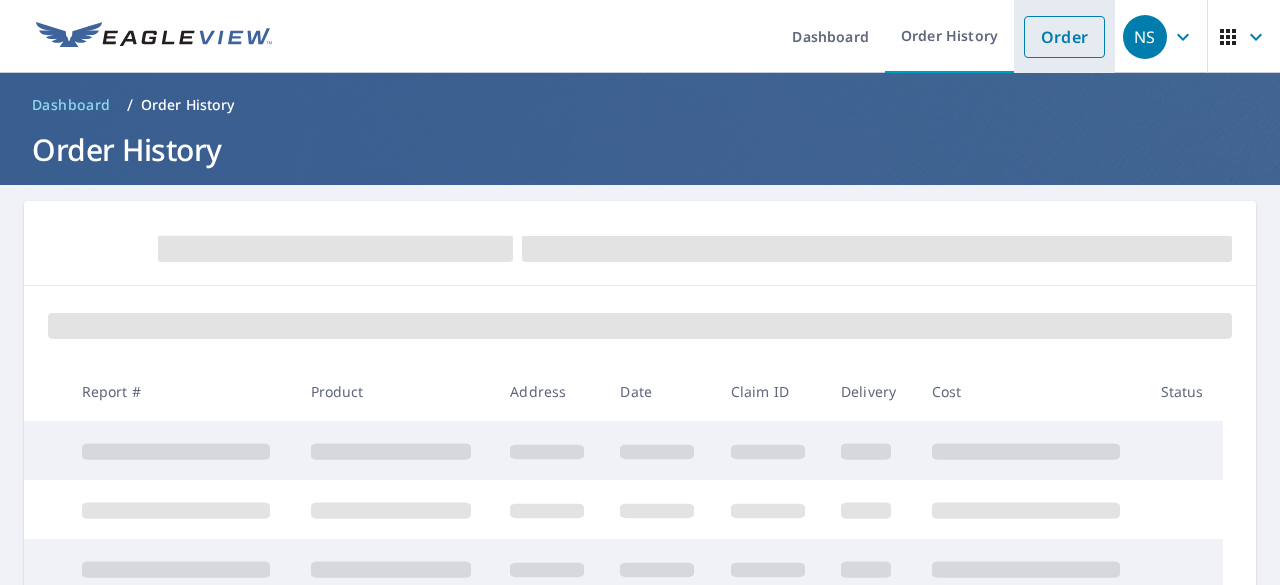 click on "Order" at bounding box center (1064, 37) 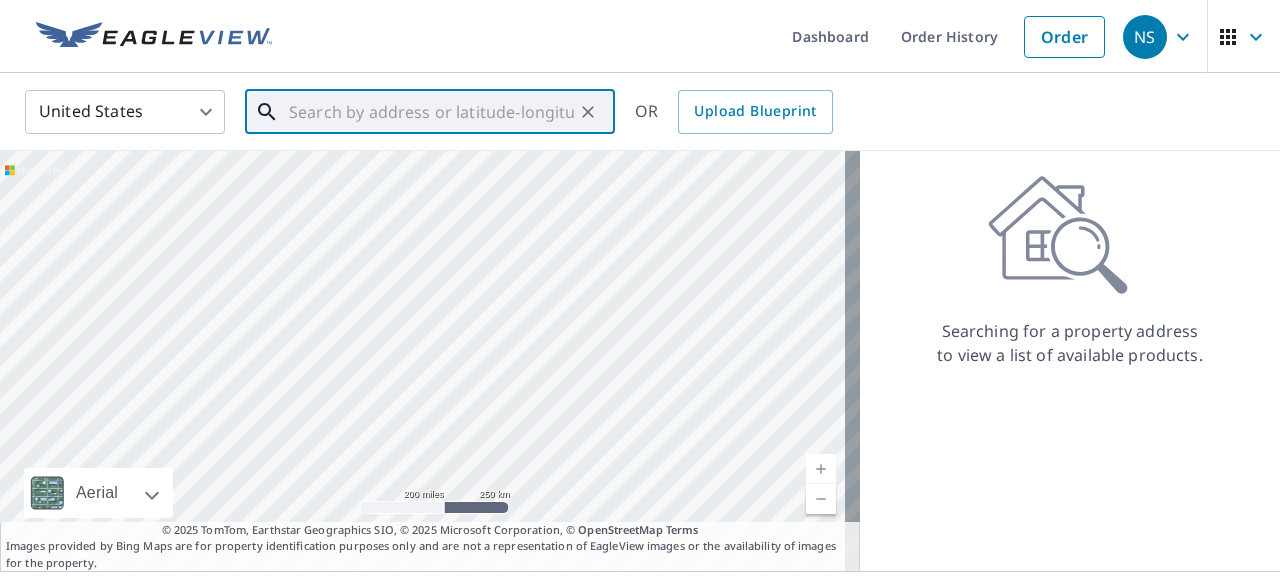 click at bounding box center (431, 112) 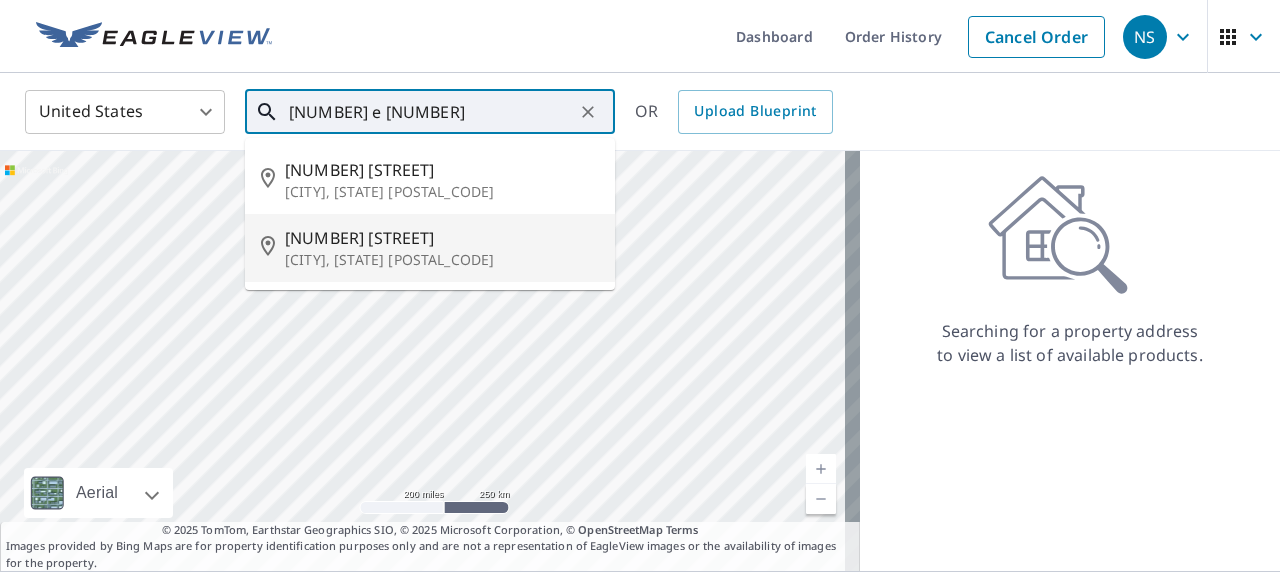 click on "[CITY], [STATE] [POSTAL_CODE]" at bounding box center [442, 260] 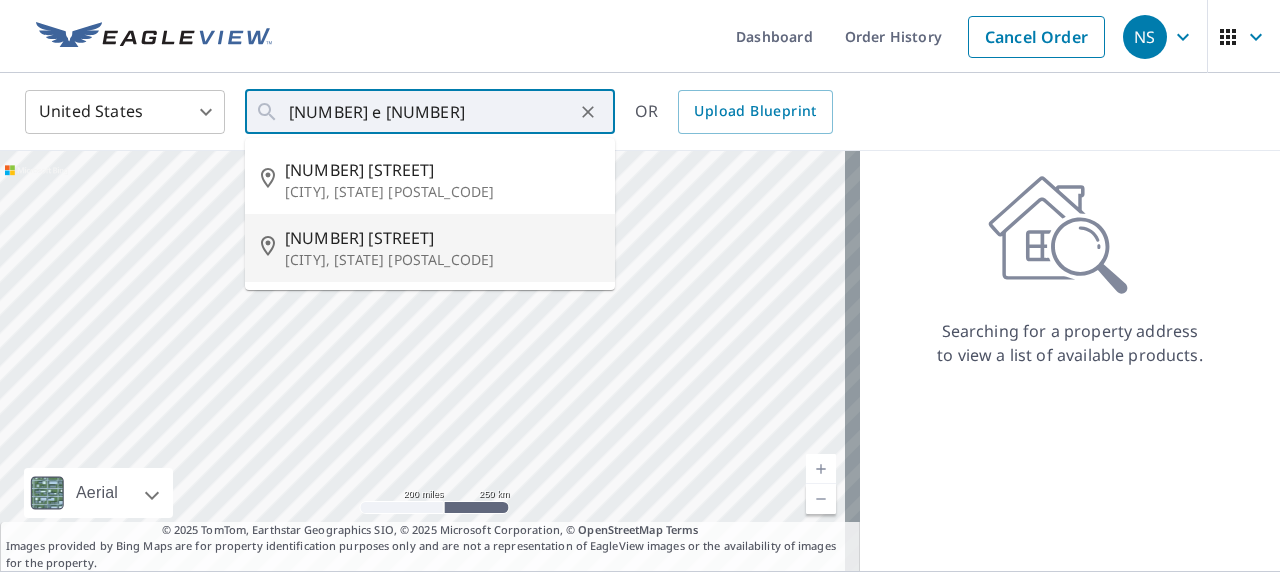 type on "[NUMBER] [STREET] [CITY], [STATE] [POSTAL_CODE]" 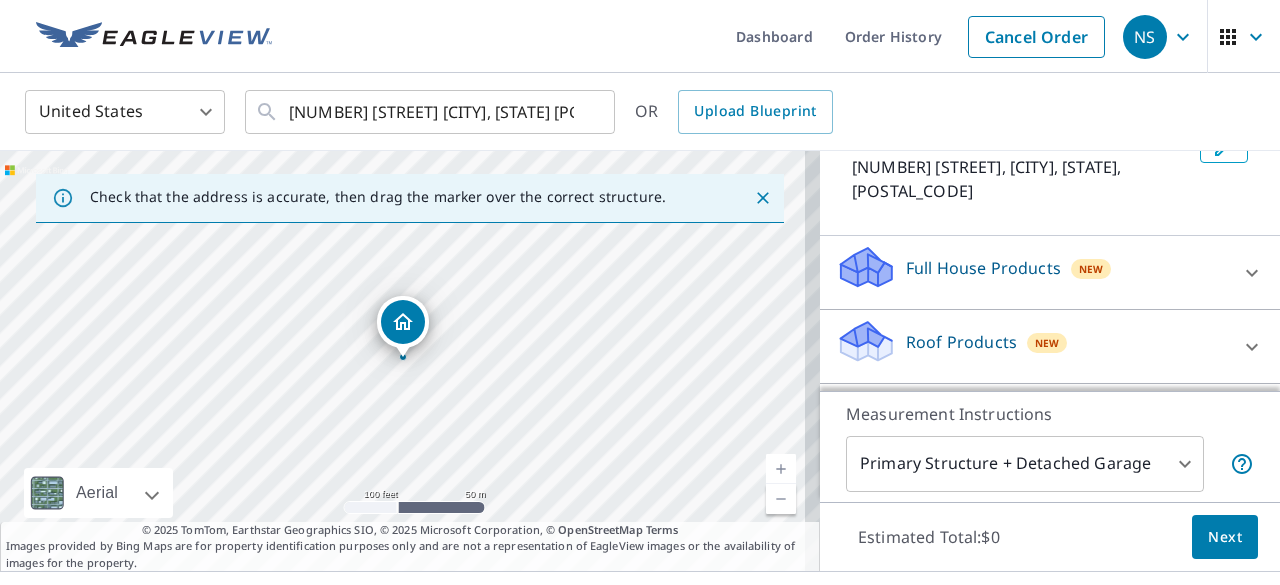 scroll, scrollTop: 148, scrollLeft: 0, axis: vertical 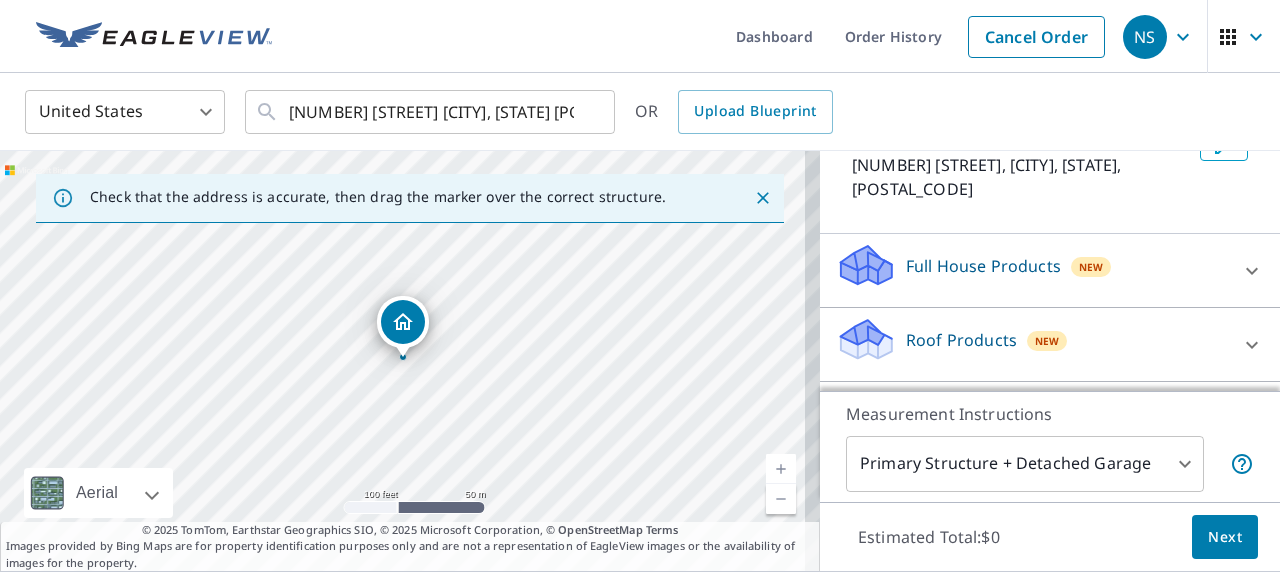 click on "Roof Products New" at bounding box center (1032, 344) 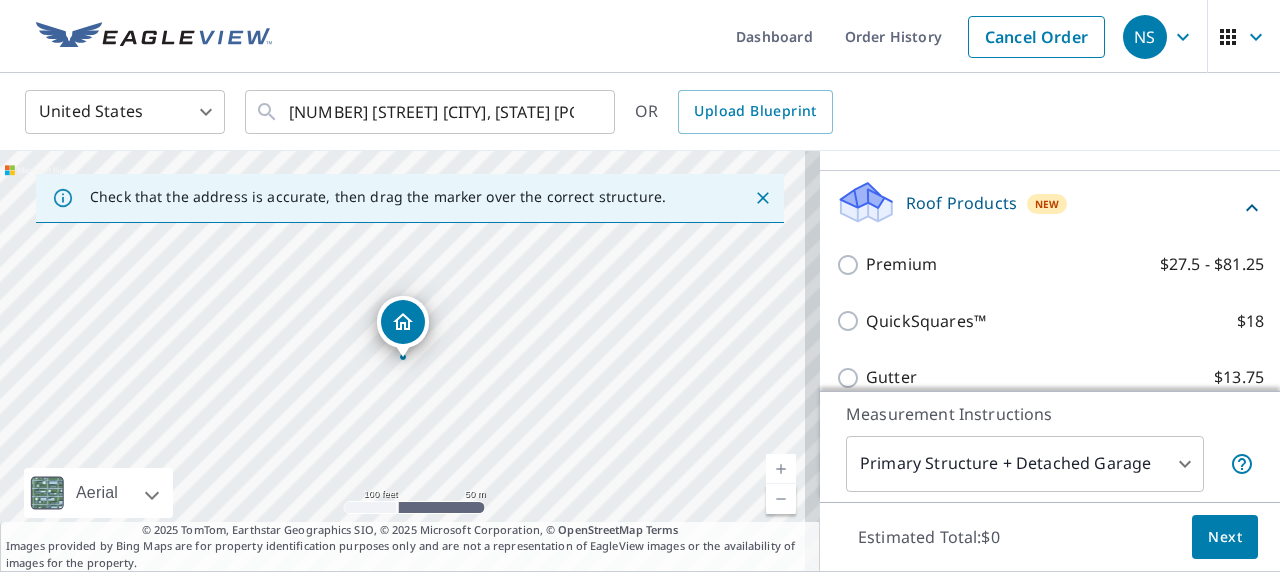 scroll, scrollTop: 285, scrollLeft: 0, axis: vertical 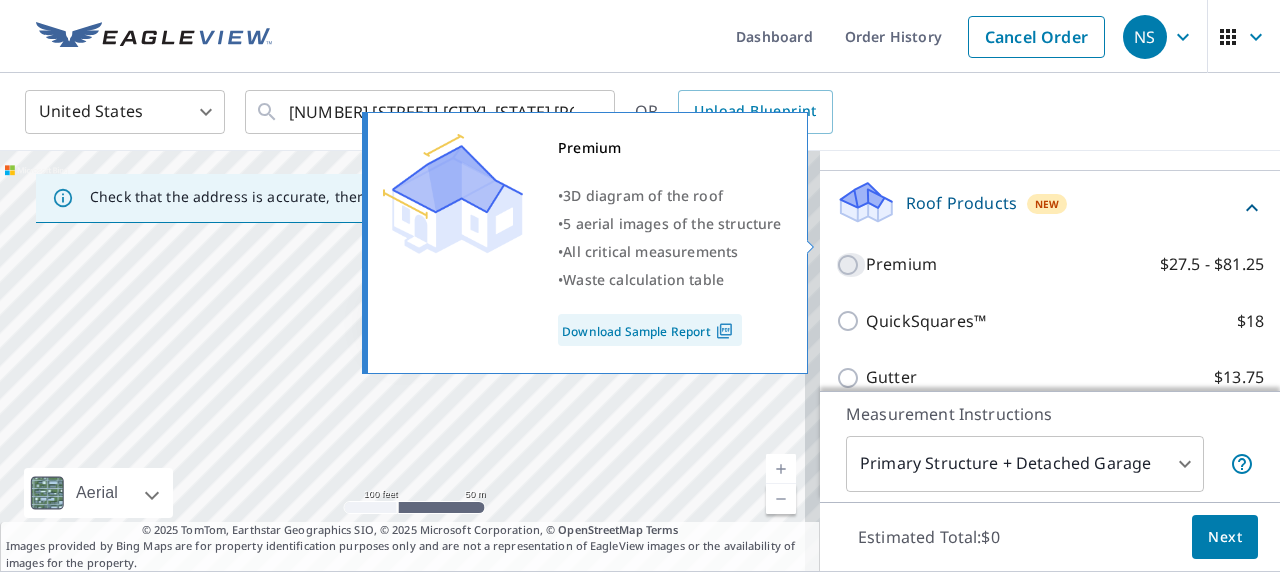 click on "Premium $27.5 - $81.25" at bounding box center (851, 265) 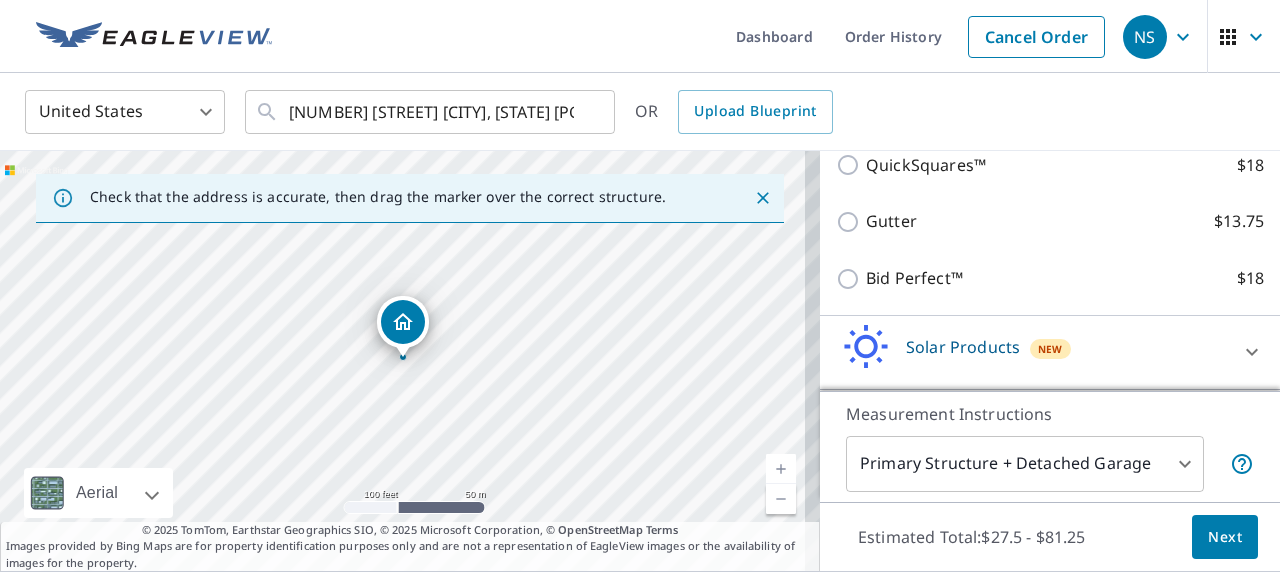 scroll, scrollTop: 556, scrollLeft: 0, axis: vertical 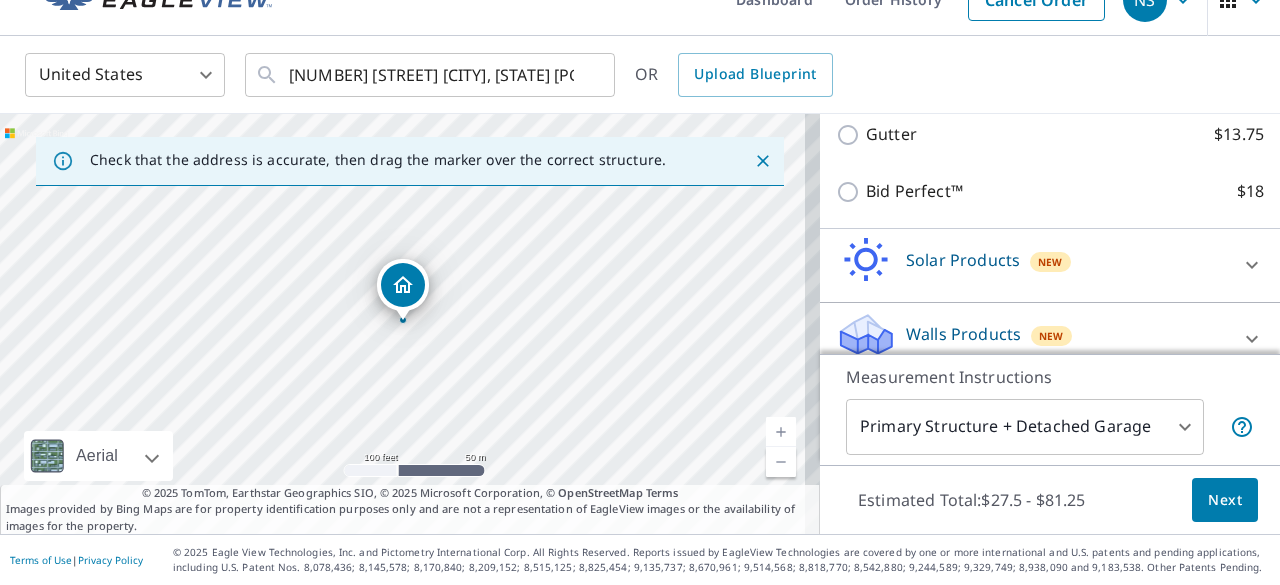 click on "Next" at bounding box center (1225, 500) 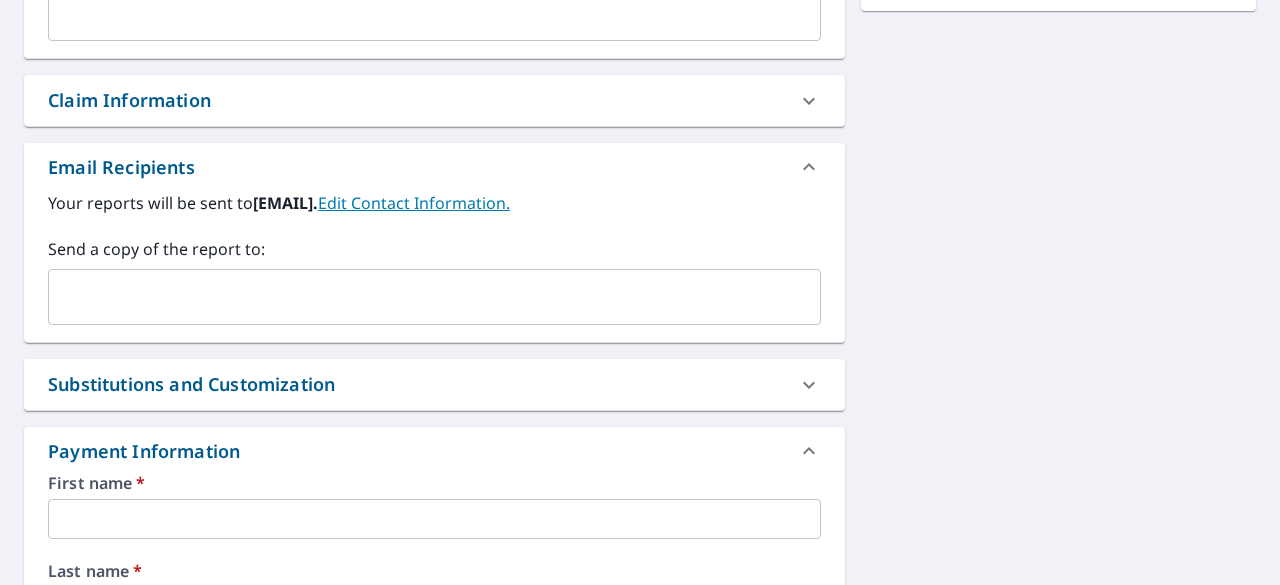 scroll, scrollTop: 653, scrollLeft: 0, axis: vertical 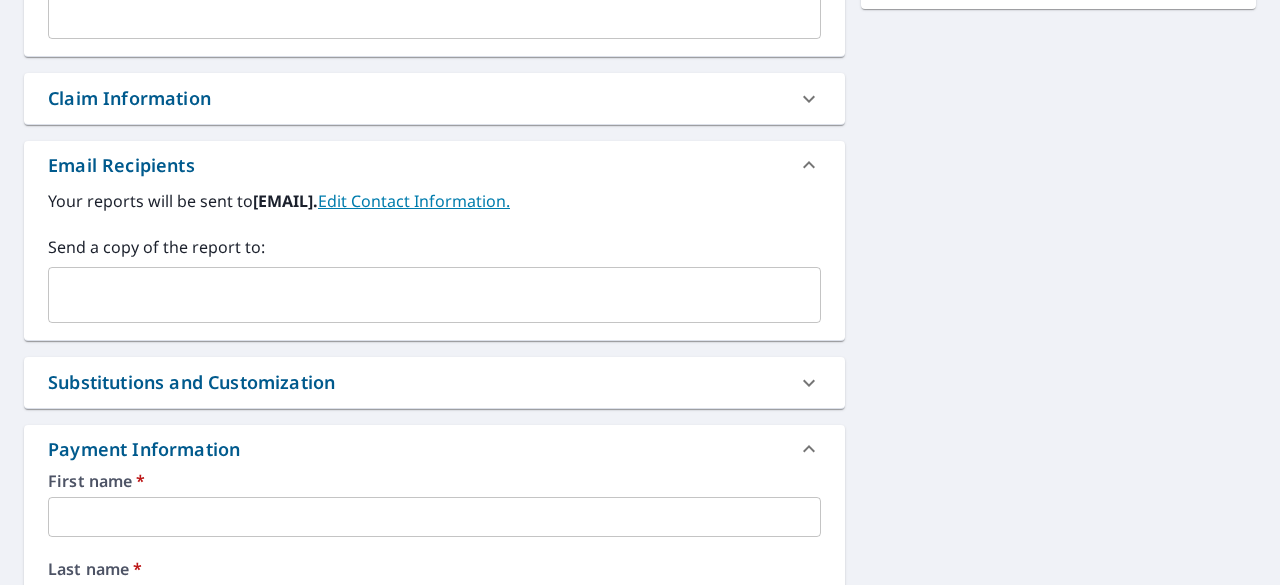 click at bounding box center [434, 517] 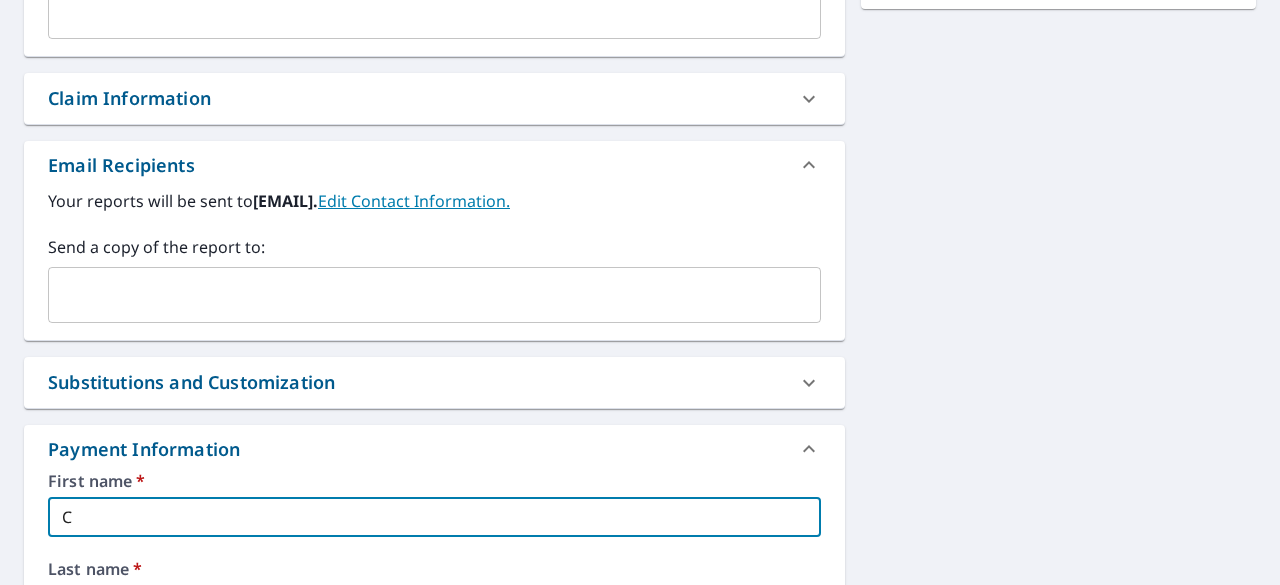 type on "[FIRST]" 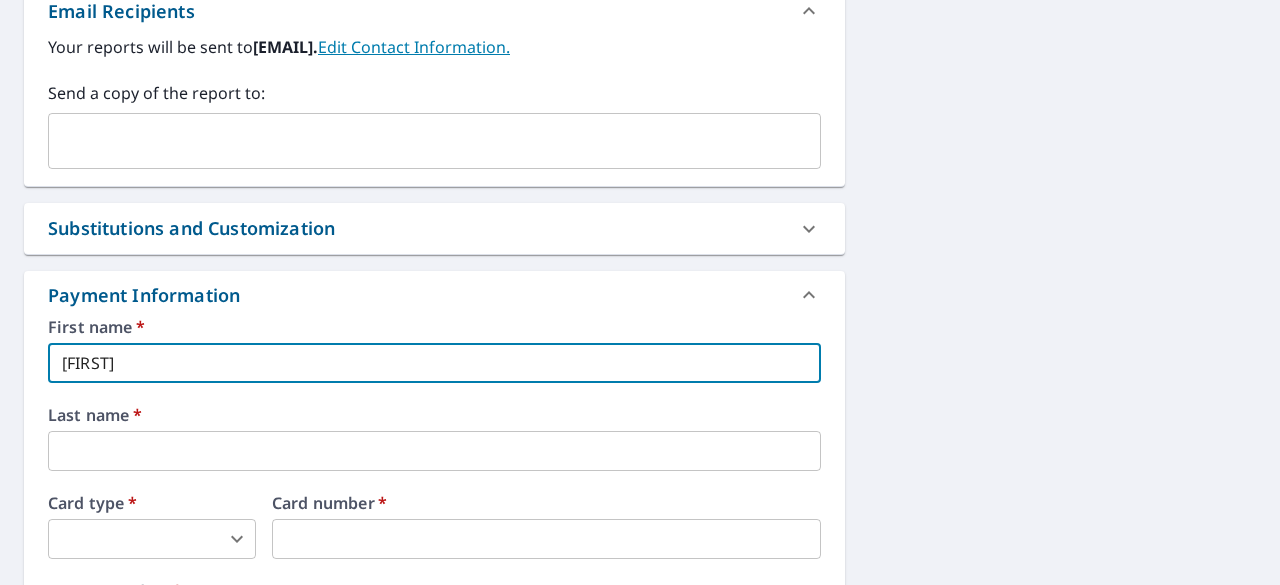 scroll, scrollTop: 842, scrollLeft: 0, axis: vertical 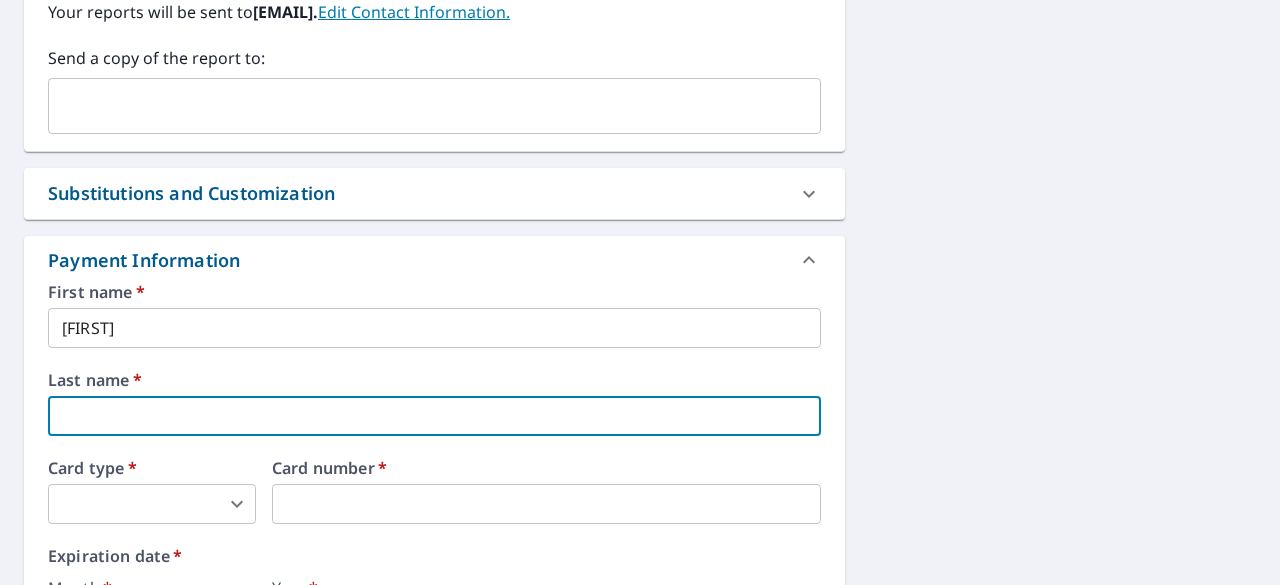 click at bounding box center [434, 416] 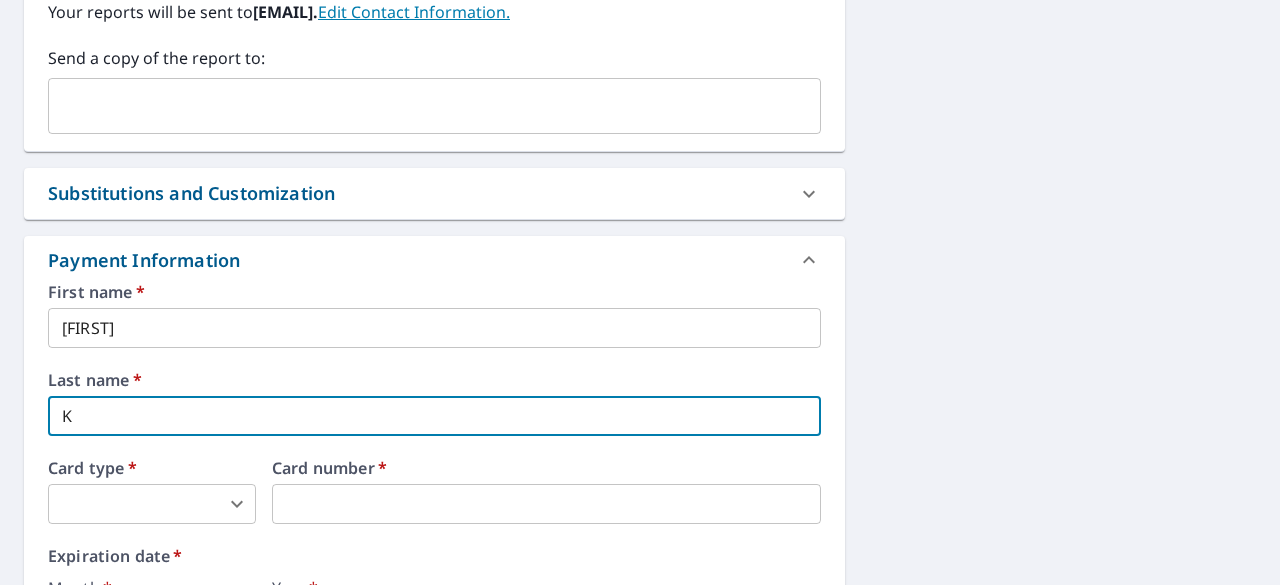 type on "[LAST]" 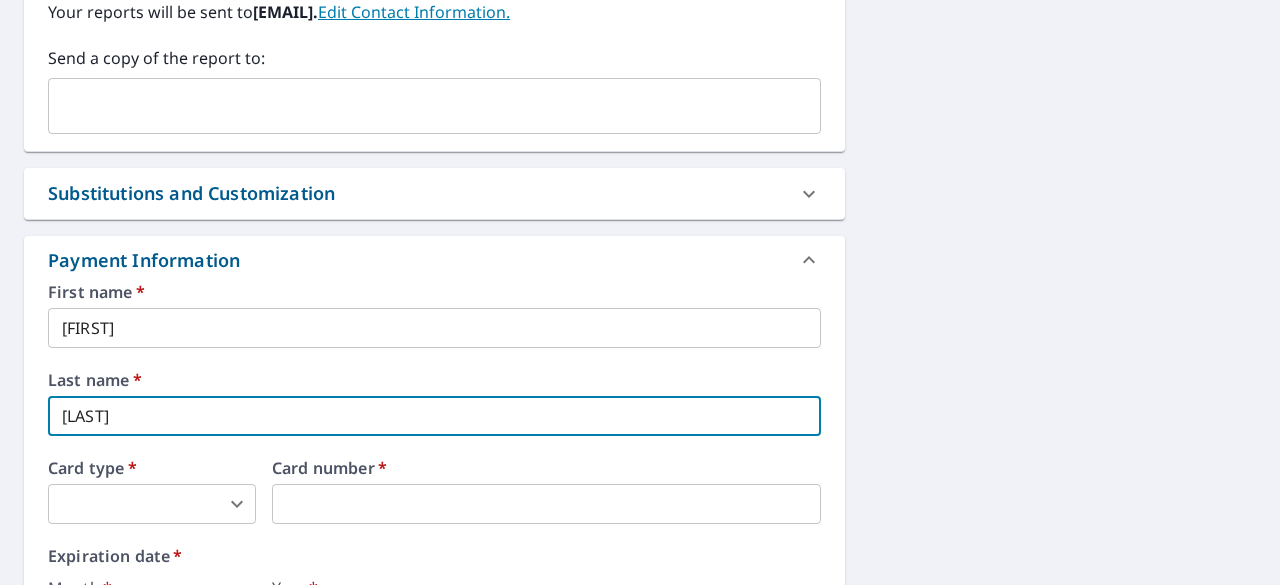 click on "NS NS
Dashboard Order History Cancel Order NS Dashboard / Finalize Order Finalize Order [NUMBER] [STREET] [CITY], [STATE] [POSTAL_CODE] Aerial Road A standard road map Aerial A detailed look from above Labels Labels 100 feet 50 m © 2025 TomTom, © 2025 Maxar, © 2025 Microsoft Corporation,  © OpenStreetMap Terms PROPERTY TYPE Residential BUILDING ID [NUMBER] [STREET], [CITY], [STATE], [POSTAL_CODE] Changes to structures in last 4 years ( renovations, additions, etc. ) Include Special Instructions x ​ Claim Information Claim number ​ Claim information ​ PO number ​ Date of loss ​ Cat ID ​ Email Recipients Your reports will be sent to  [EMAIL].  Edit Contact Information. Send a copy of the report to: ​ Substitutions and Customization Roof measurement report substitutions If a Premium Report is unavailable send me an Extended Coverage 3D Report: Yes No Ask If an Extended Coverage 3D Report is unavailable send me an Extended Coverage 2D Report: Yes No Ask Yes No Ask DXF RXF XML   * *" at bounding box center [640, 292] 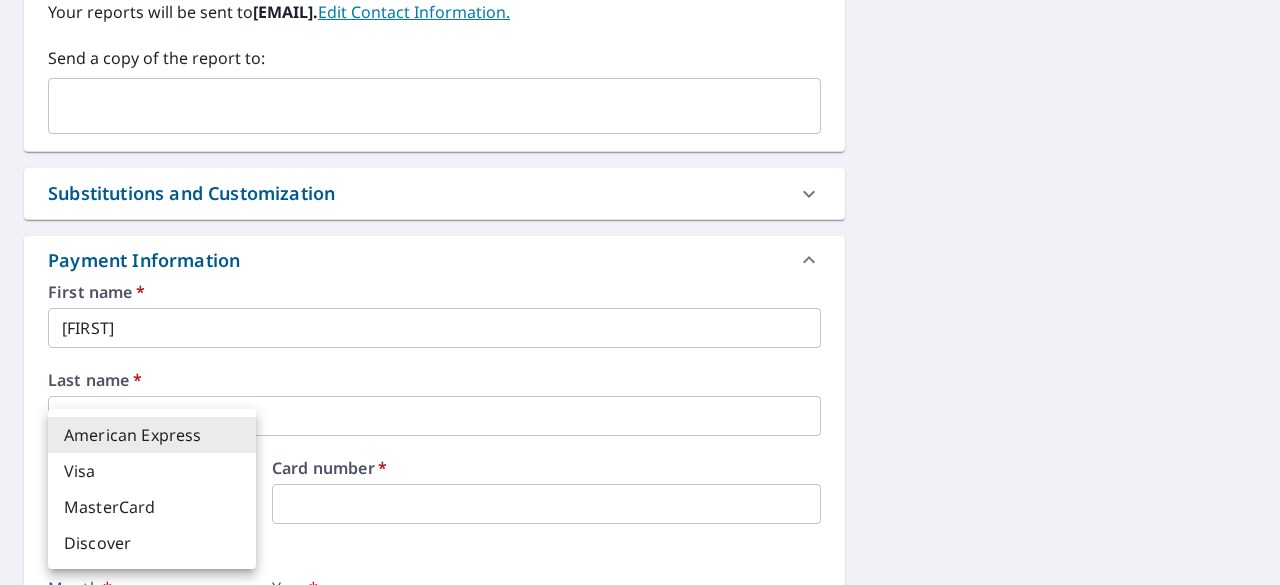 click on "Visa" at bounding box center [152, 471] 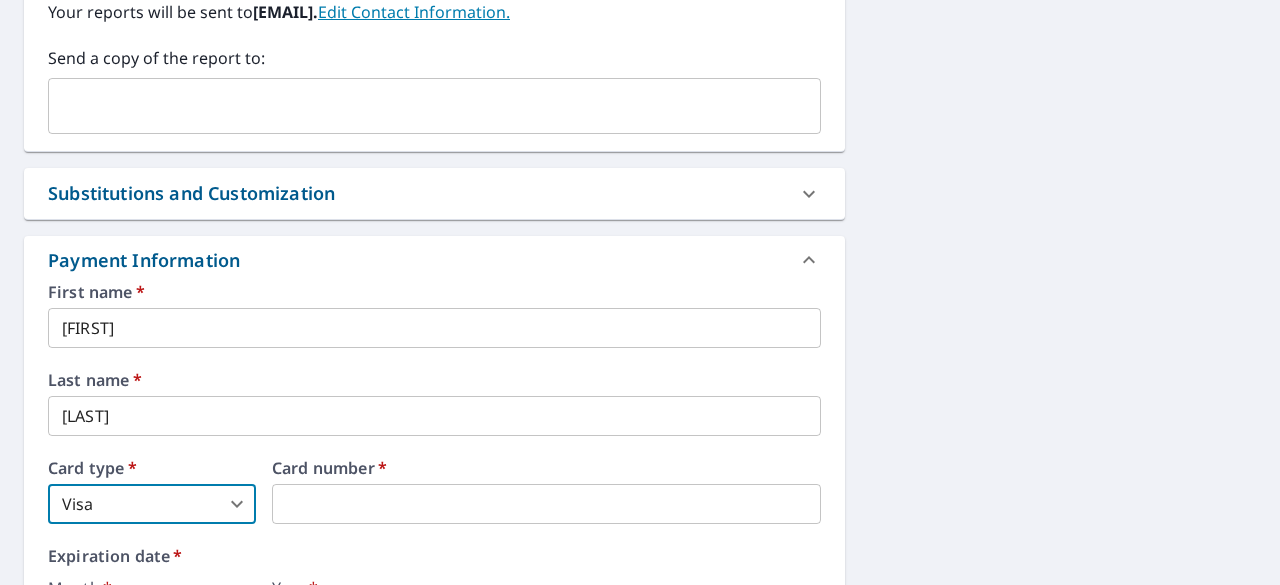 click on "First name   * [FIRST] ​ Last name   * [LAST] ​ Card type   * Visa 2 ​ Card number   * Expiration date   * Month   * ​ 0 ​ Year   * ​ 0 ​ Save your credit card for future purchases" at bounding box center [434, 497] 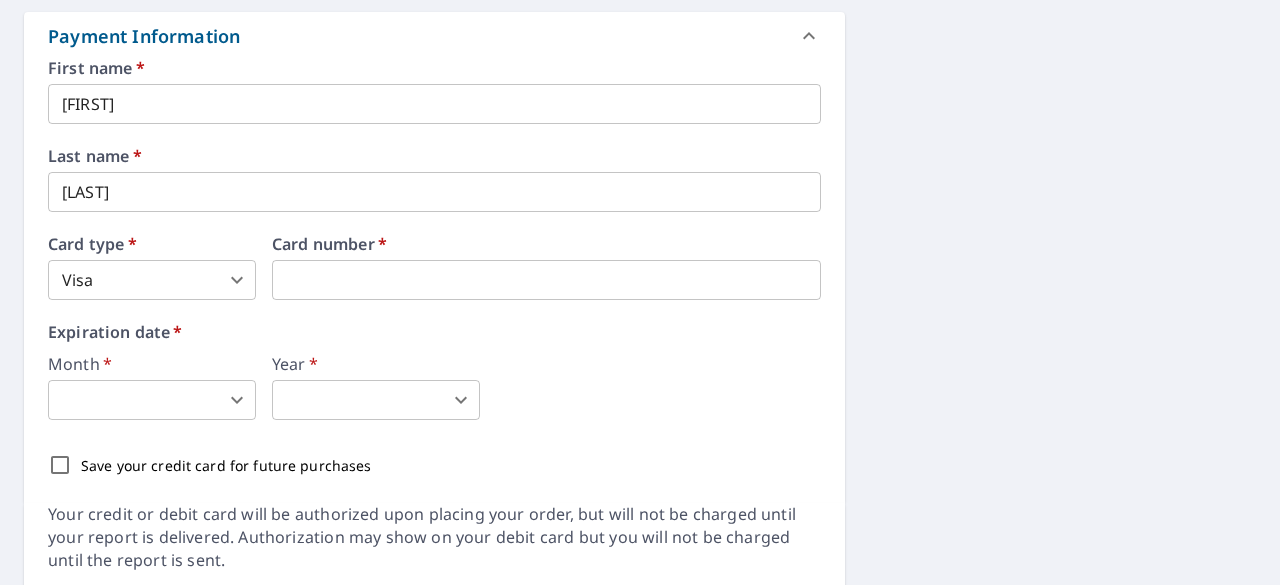 scroll, scrollTop: 1066, scrollLeft: 0, axis: vertical 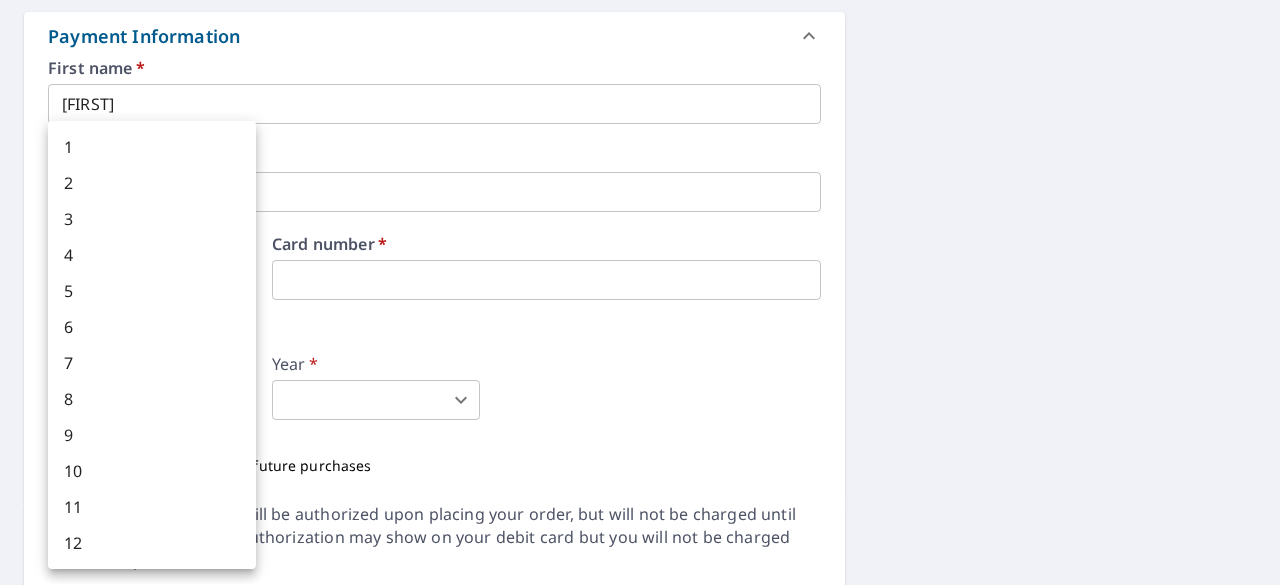 click on "NS NS
Dashboard Order History Cancel Order NS Dashboard / Finalize Order Finalize Order [NUMBER] [STREET] [CITY], [STATE] [POSTAL_CODE] Aerial Road A standard road map Aerial A detailed look from above Labels Labels 100 feet 50 m © 2025 TomTom, © 2025 Maxar, © 2025 Microsoft Corporation,  © OpenStreetMap Terms PROPERTY TYPE Residential BUILDING ID [NUMBER] [STREET], [CITY], [STATE], [POSTAL_CODE] Changes to structures in last 4 years ( renovations, additions, etc. ) Include Special Instructions x ​ Claim Information Claim number ​ Claim information ​ PO number ​ Date of loss ​ Cat ID ​ Email Recipients Your reports will be sent to  [EMAIL].  Edit Contact Information. Send a copy of the report to: ​ Substitutions and Customization Roof measurement report substitutions If a Premium Report is unavailable send me an Extended Coverage 3D Report: Yes No Ask If an Extended Coverage 3D Report is unavailable send me an Extended Coverage 2D Report: Yes No Ask Yes No Ask DXF RXF XML   * *" at bounding box center [640, 292] 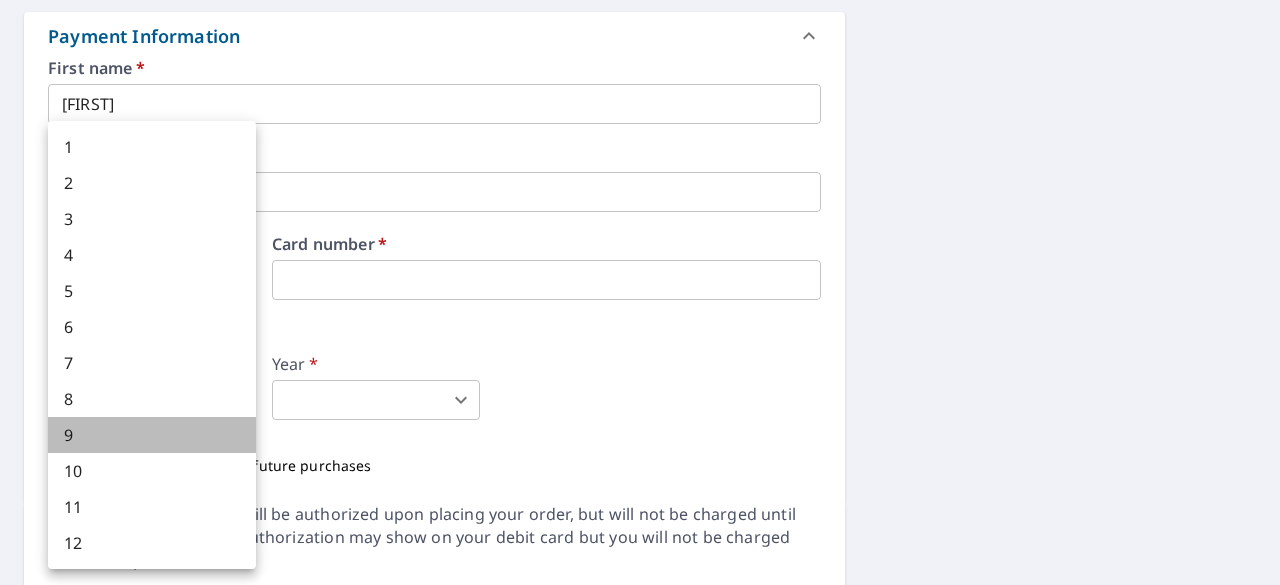 click on "9" at bounding box center (152, 435) 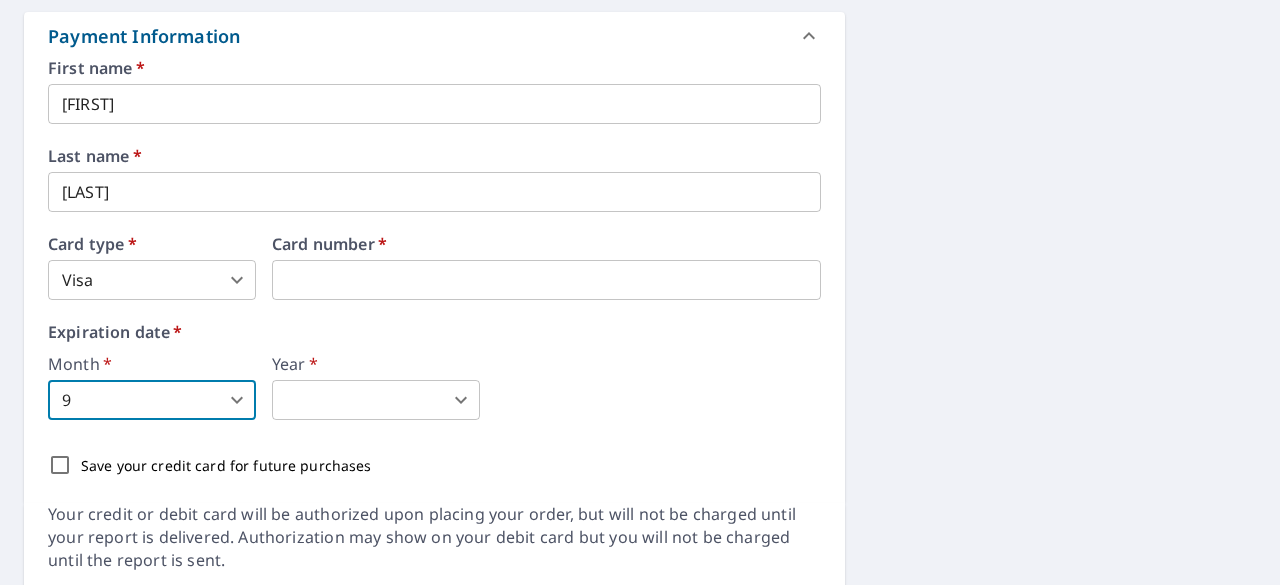 click on "NS NS
Dashboard Order History Cancel Order NS Dashboard / Finalize Order Finalize Order [NUMBER] [STREET] [CITY], [STATE] [POSTAL_CODE] Aerial Road A standard road map Aerial A detailed look from above Labels Labels 100 feet 50 m © 2025 TomTom, © 2025 Maxar, © 2025 Microsoft Corporation,  © OpenStreetMap Terms PROPERTY TYPE Residential BUILDING ID [NUMBER] [STREET], [CITY], [STATE], [POSTAL_CODE] Changes to structures in last 4 years ( renovations, additions, etc. ) Include Special Instructions x ​ Claim Information Claim number ​ Claim information ​ PO number ​ Date of loss ​ Cat ID ​ Email Recipients Your reports will be sent to  [EMAIL].  Edit Contact Information. Send a copy of the report to: ​ Substitutions and Customization Roof measurement report substitutions If a Premium Report is unavailable send me an Extended Coverage 3D Report: Yes No Ask If an Extended Coverage 3D Report is unavailable send me an Extended Coverage 2D Report: Yes No Ask Yes No Ask DXF RXF XML   * *" at bounding box center (640, 292) 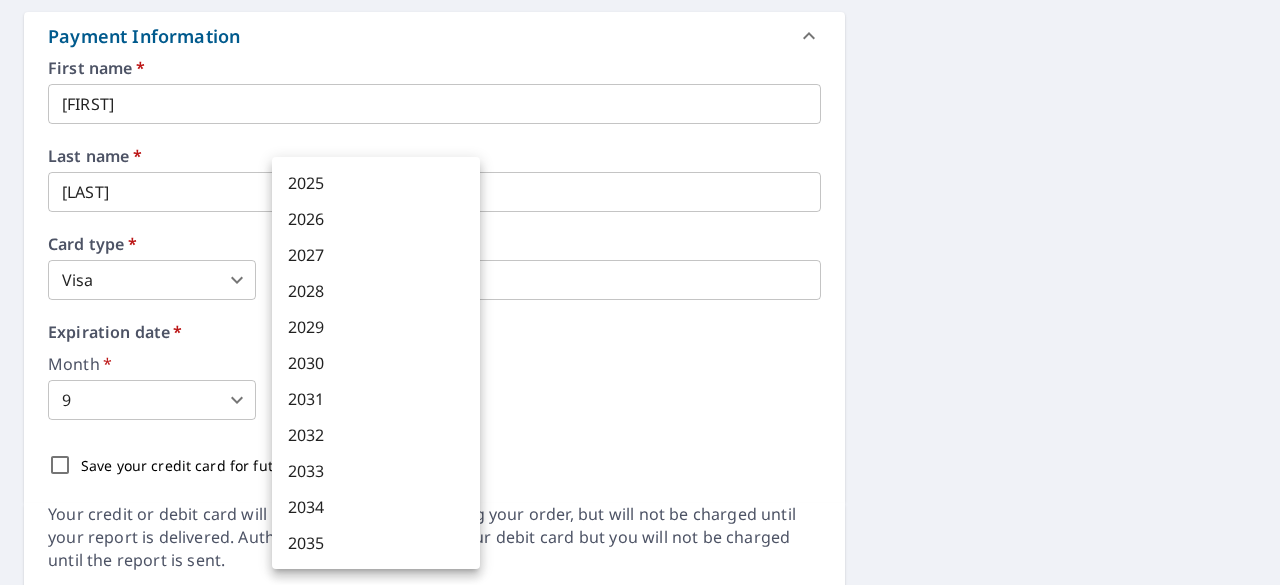 click on "2028" at bounding box center (376, 291) 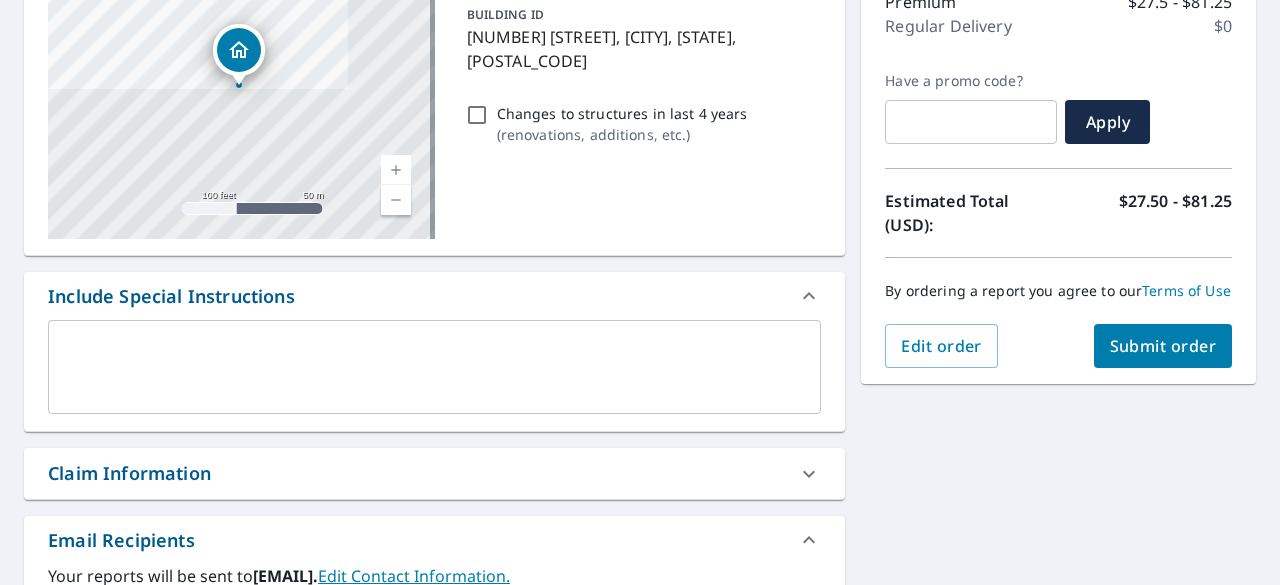 scroll, scrollTop: 279, scrollLeft: 0, axis: vertical 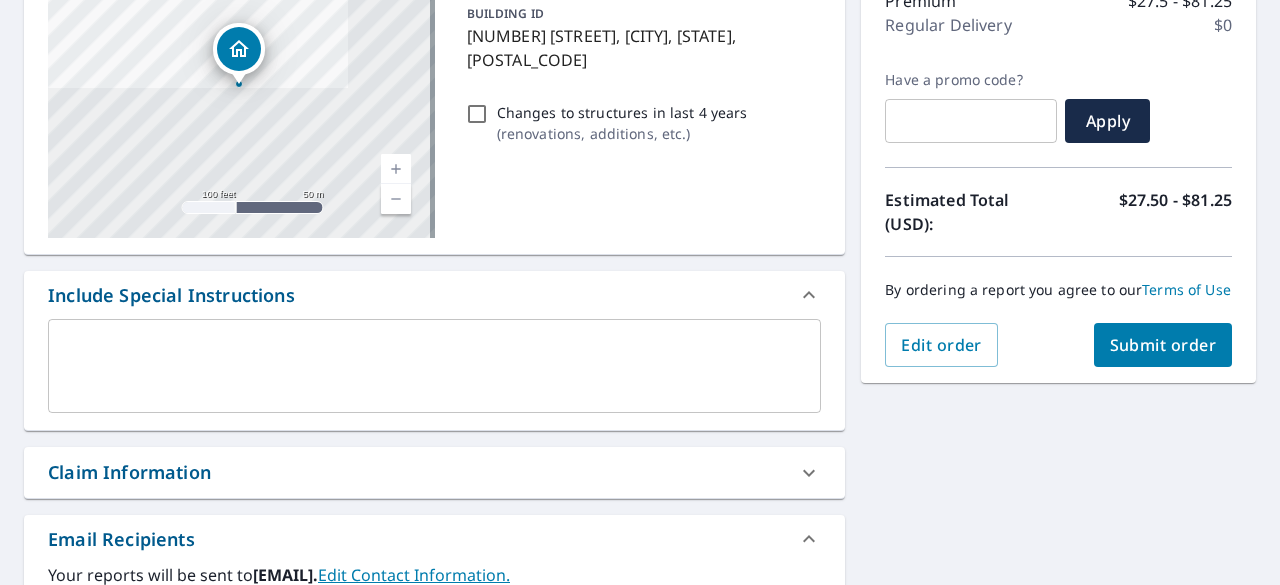 click on "Submit order" at bounding box center (1163, 345) 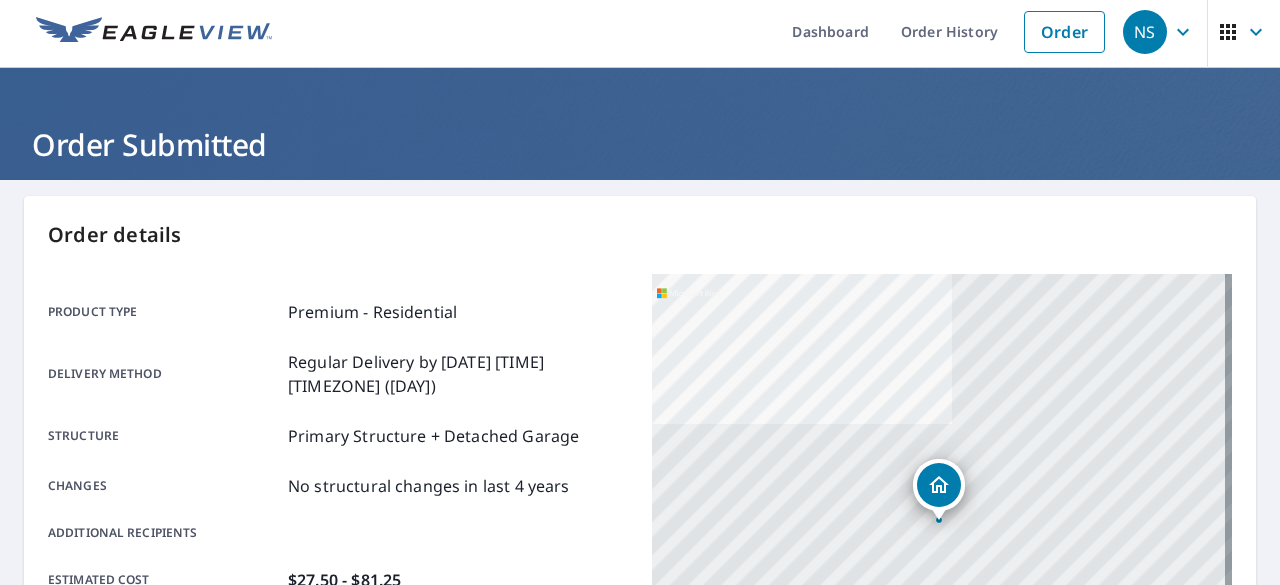 scroll, scrollTop: 0, scrollLeft: 0, axis: both 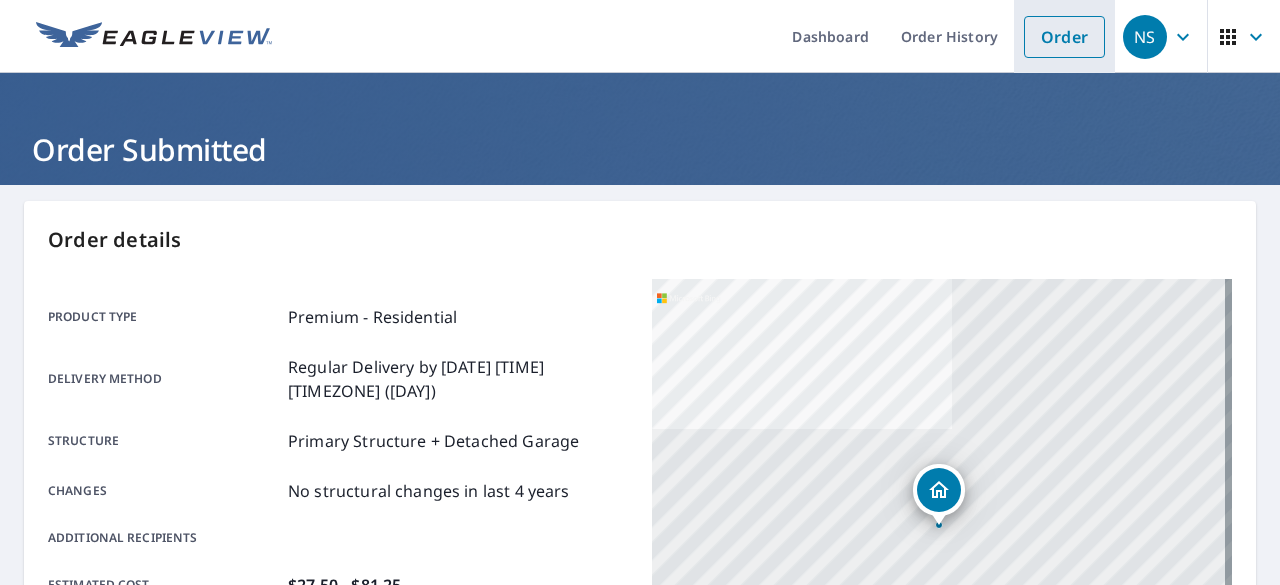 click on "Order" at bounding box center [1064, 37] 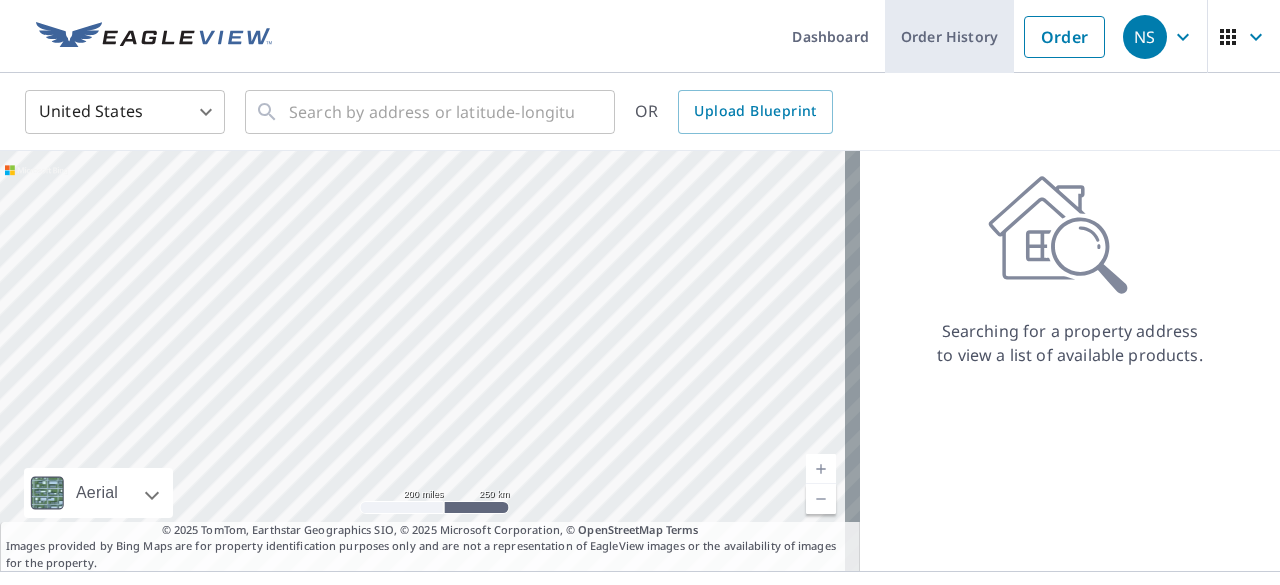 click on "Order History" at bounding box center [949, 36] 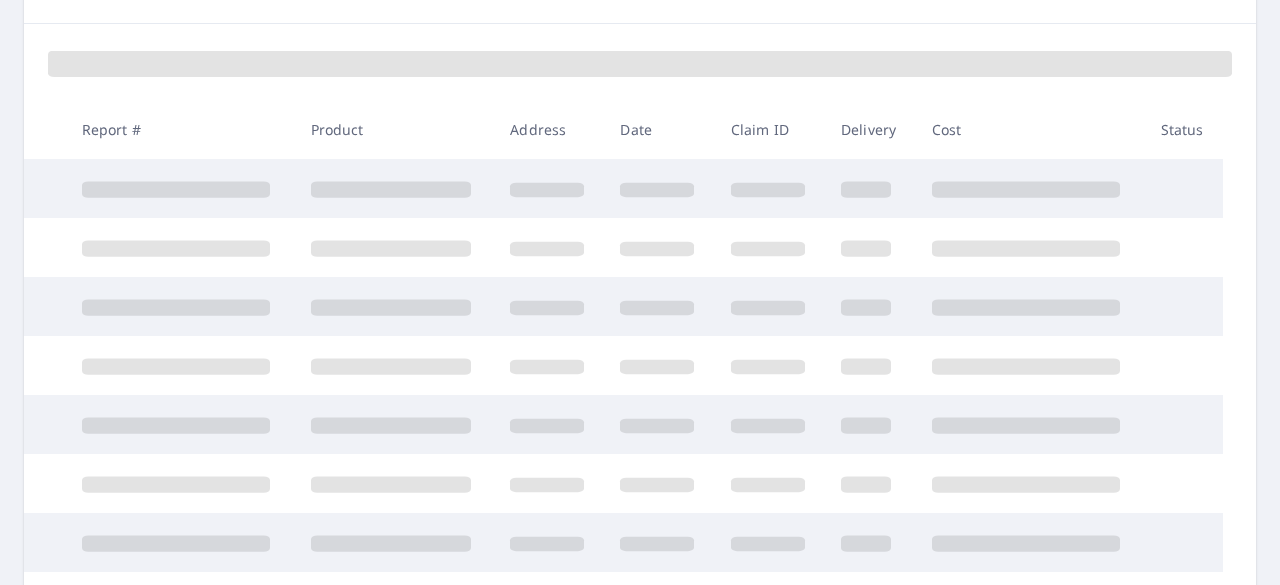scroll, scrollTop: 265, scrollLeft: 0, axis: vertical 